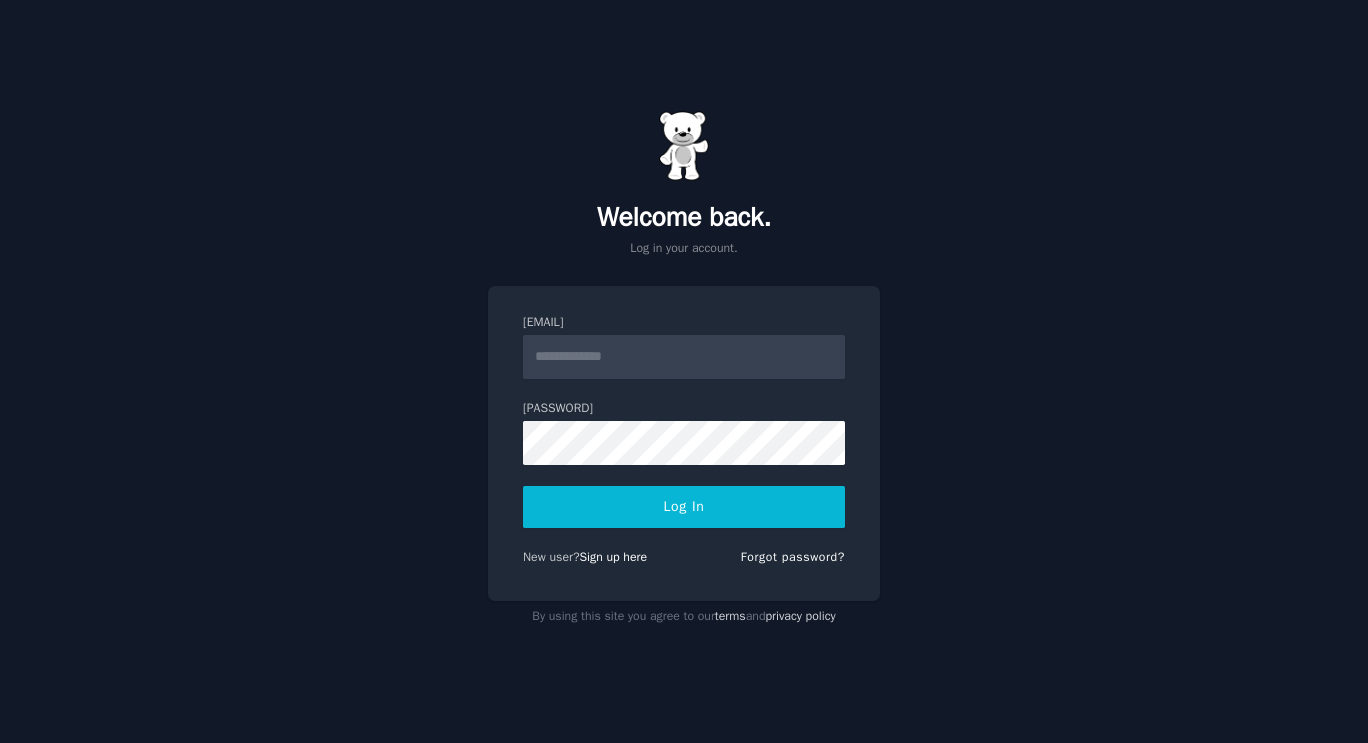 scroll, scrollTop: 0, scrollLeft: 0, axis: both 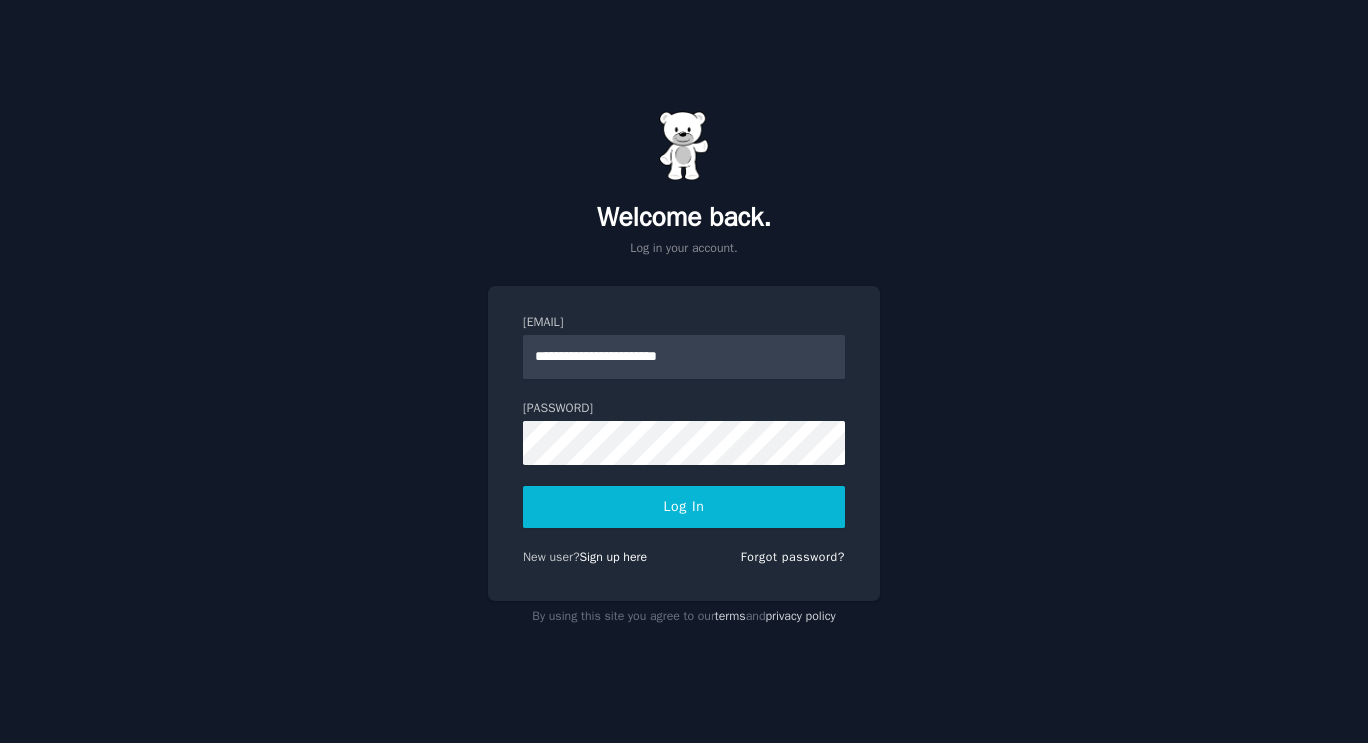 type on "**********" 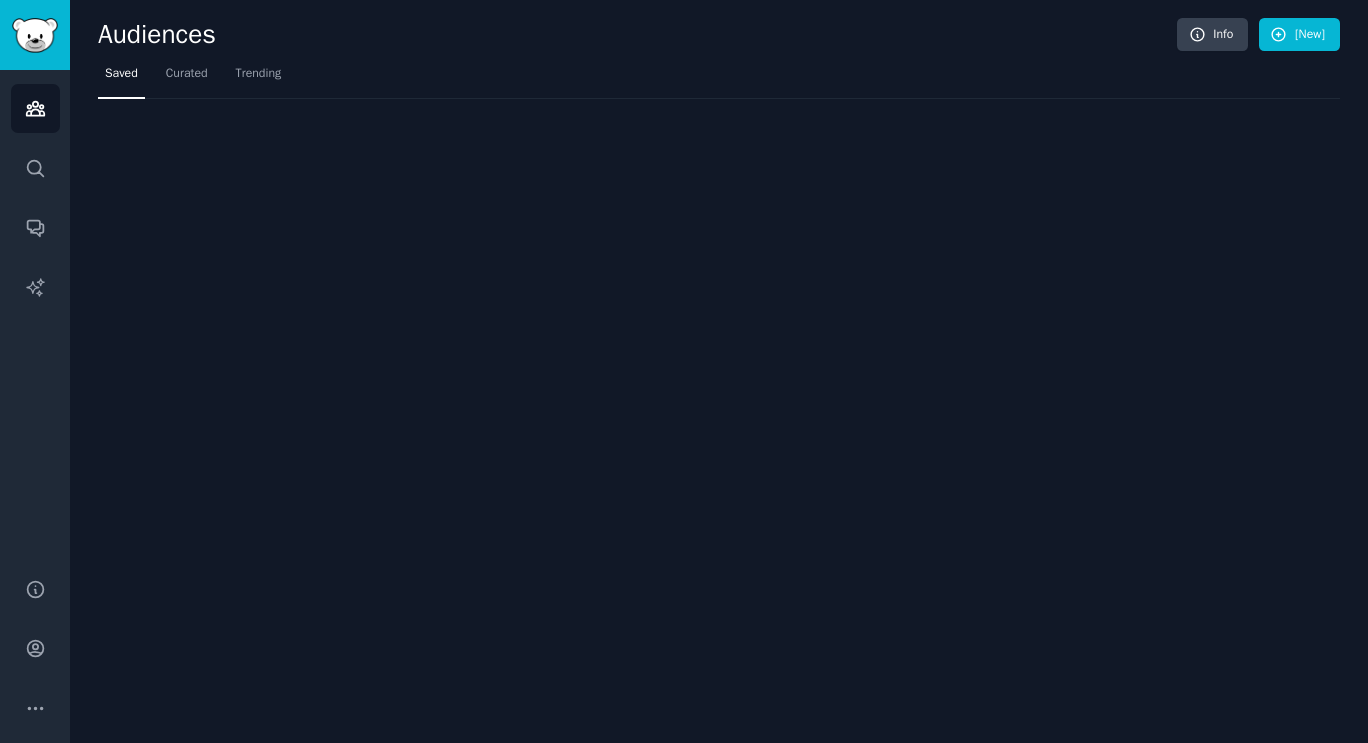 scroll, scrollTop: 0, scrollLeft: 0, axis: both 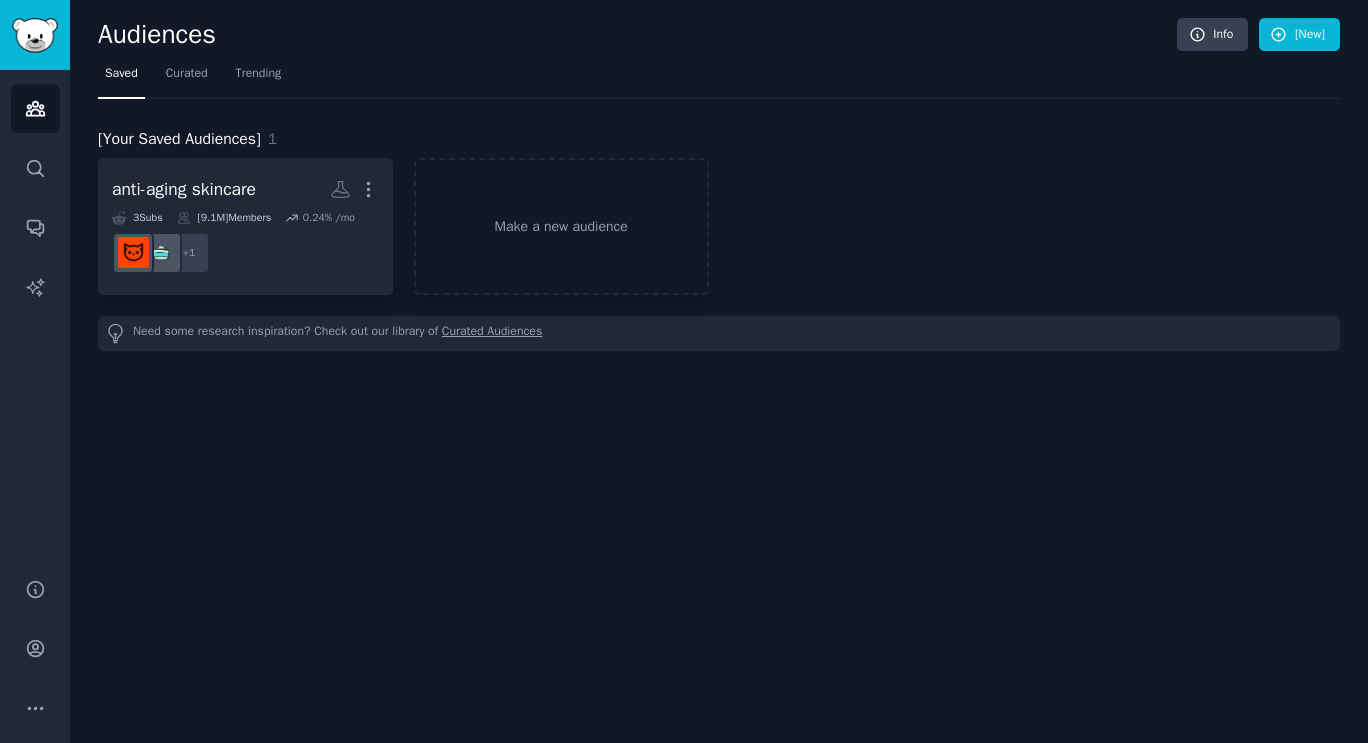 click on "[+ 1]" at bounding box center (245, 253) 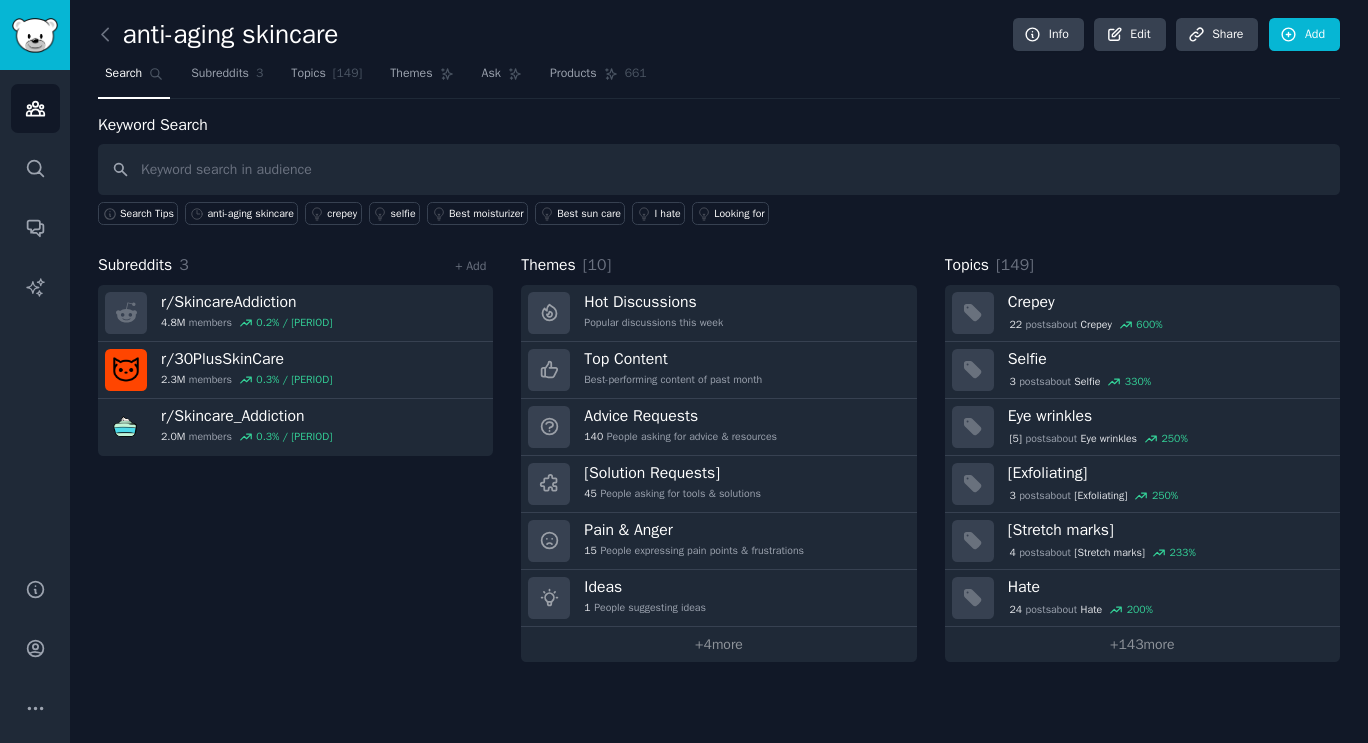 click on "Products" at bounding box center [573, 74] 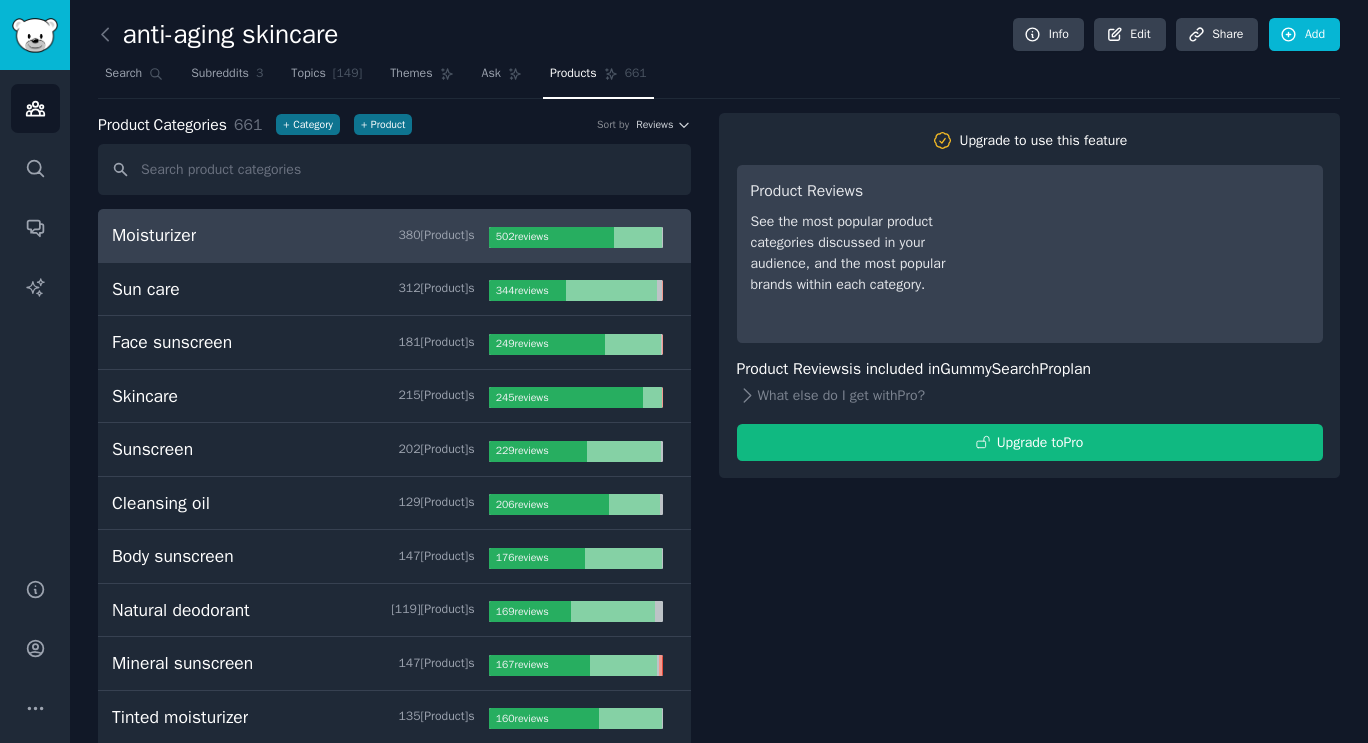 click on "Moisturizer 380  product s" at bounding box center [300, 235] 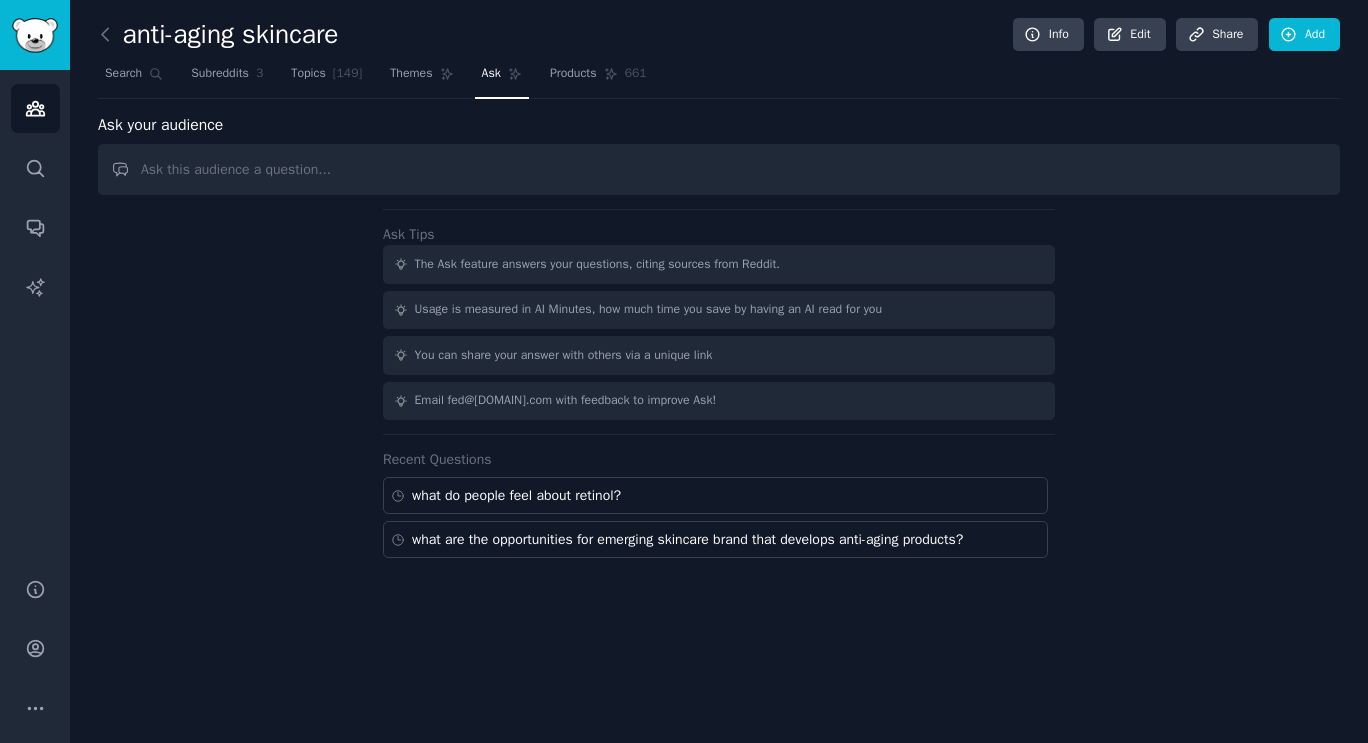 click on "Search" at bounding box center [123, 74] 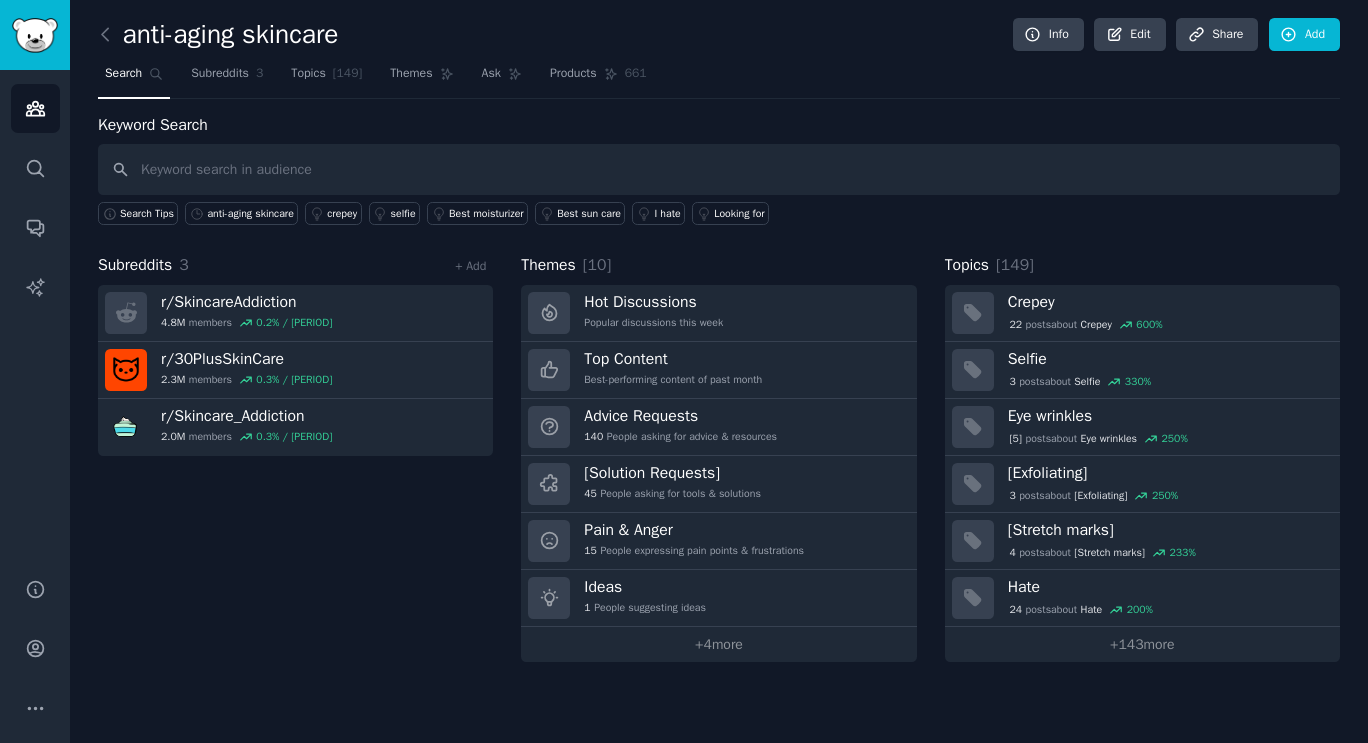 click on "anti-aging skincare" at bounding box center [250, 214] 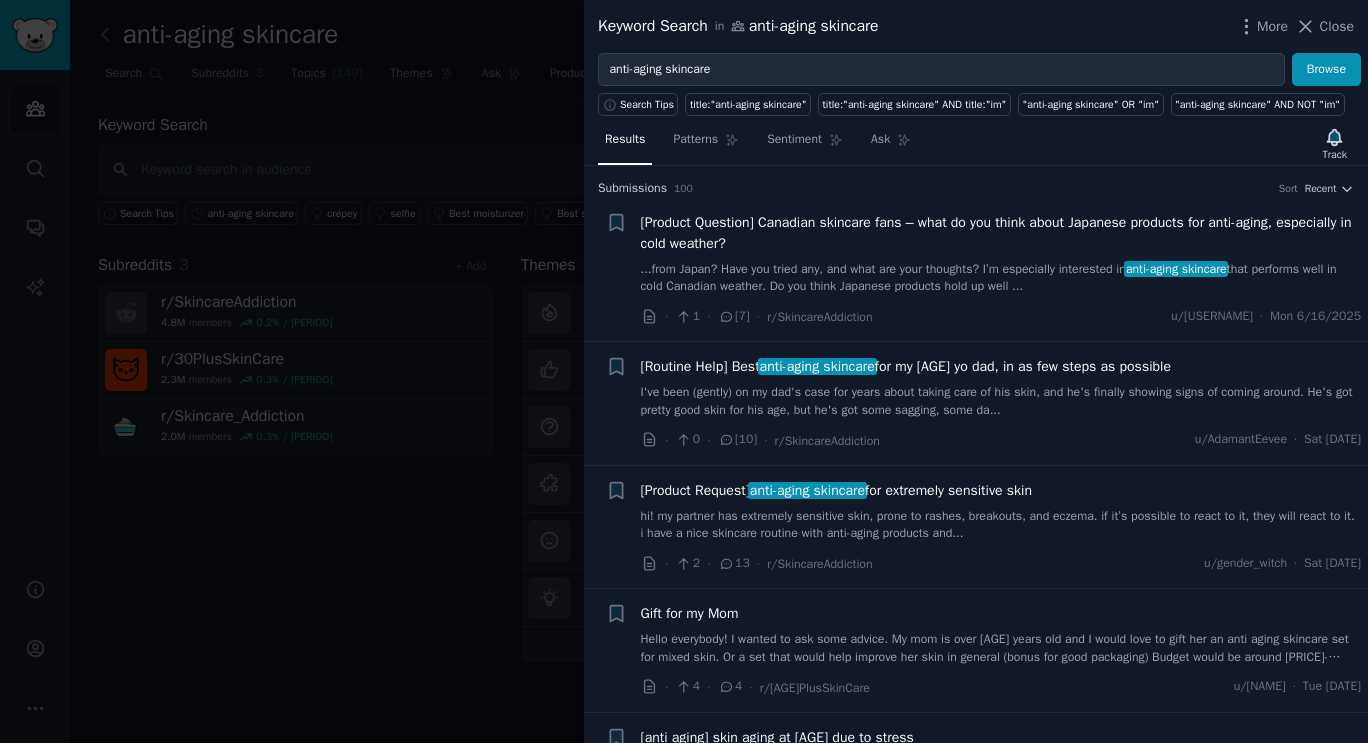 drag, startPoint x: 1307, startPoint y: 28, endPoint x: 368, endPoint y: 277, distance: 971.45355 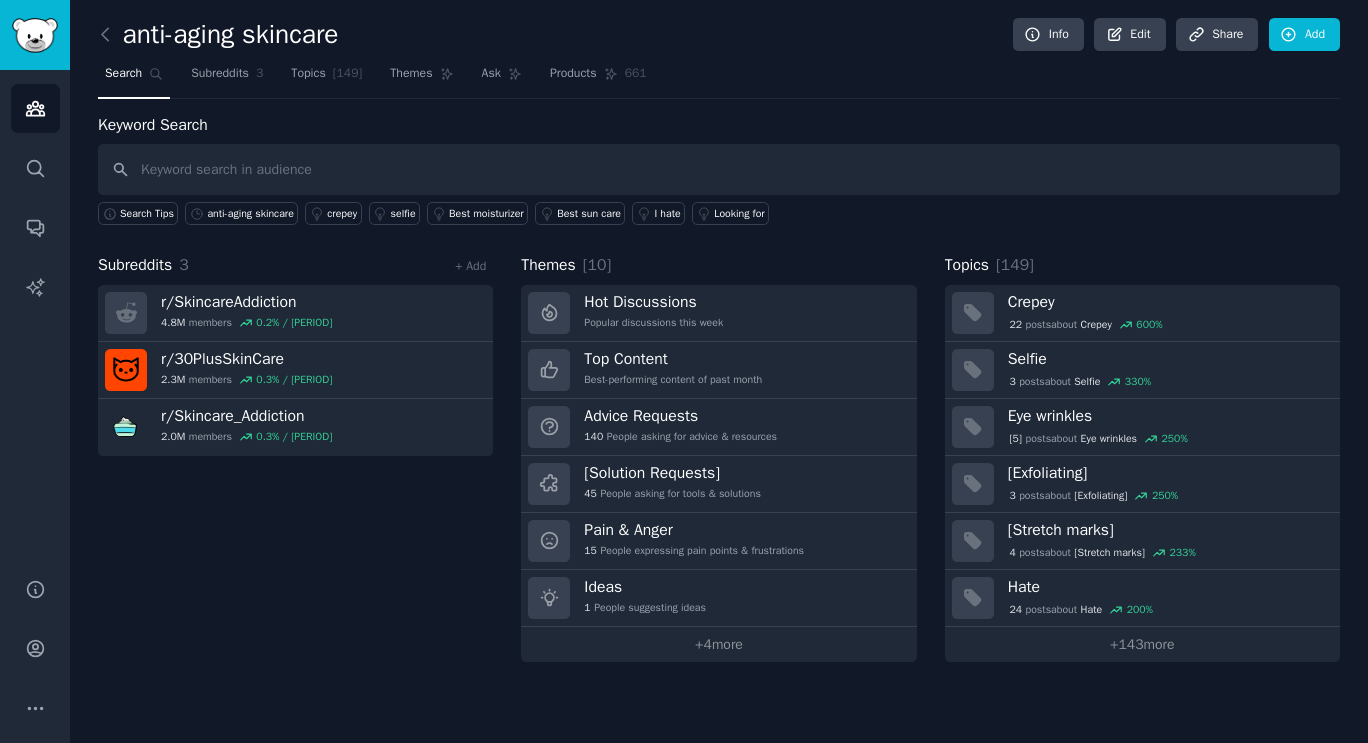 click on "Subreddits" at bounding box center (220, 74) 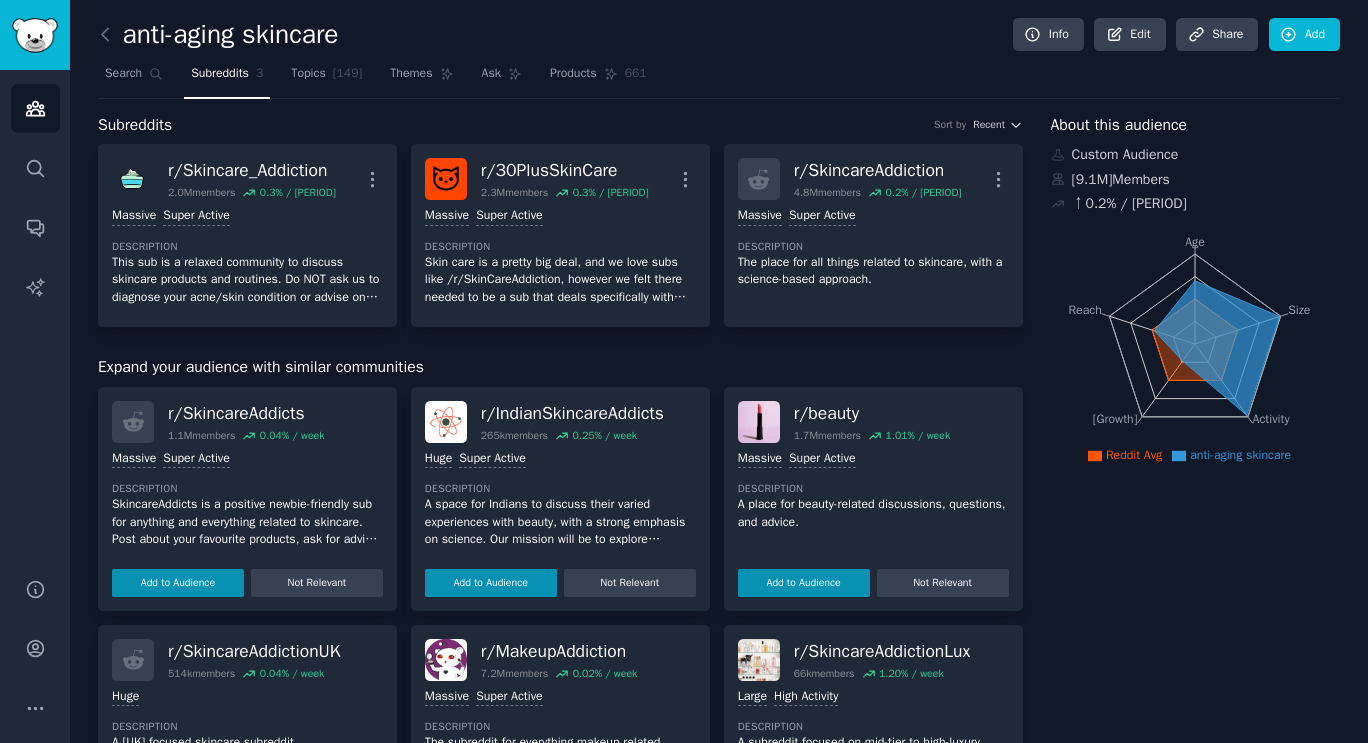 click on "Search" at bounding box center (123, 74) 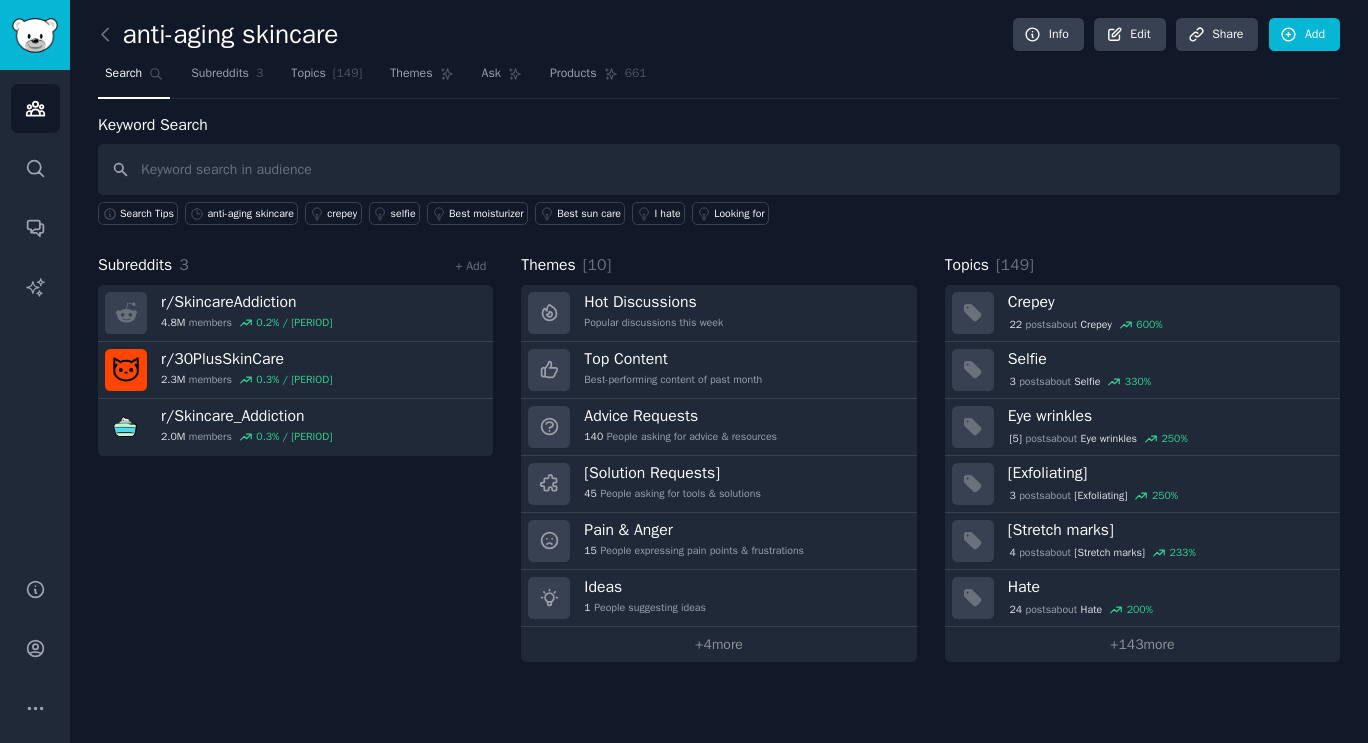 click on "Topics 149" at bounding box center [326, 78] 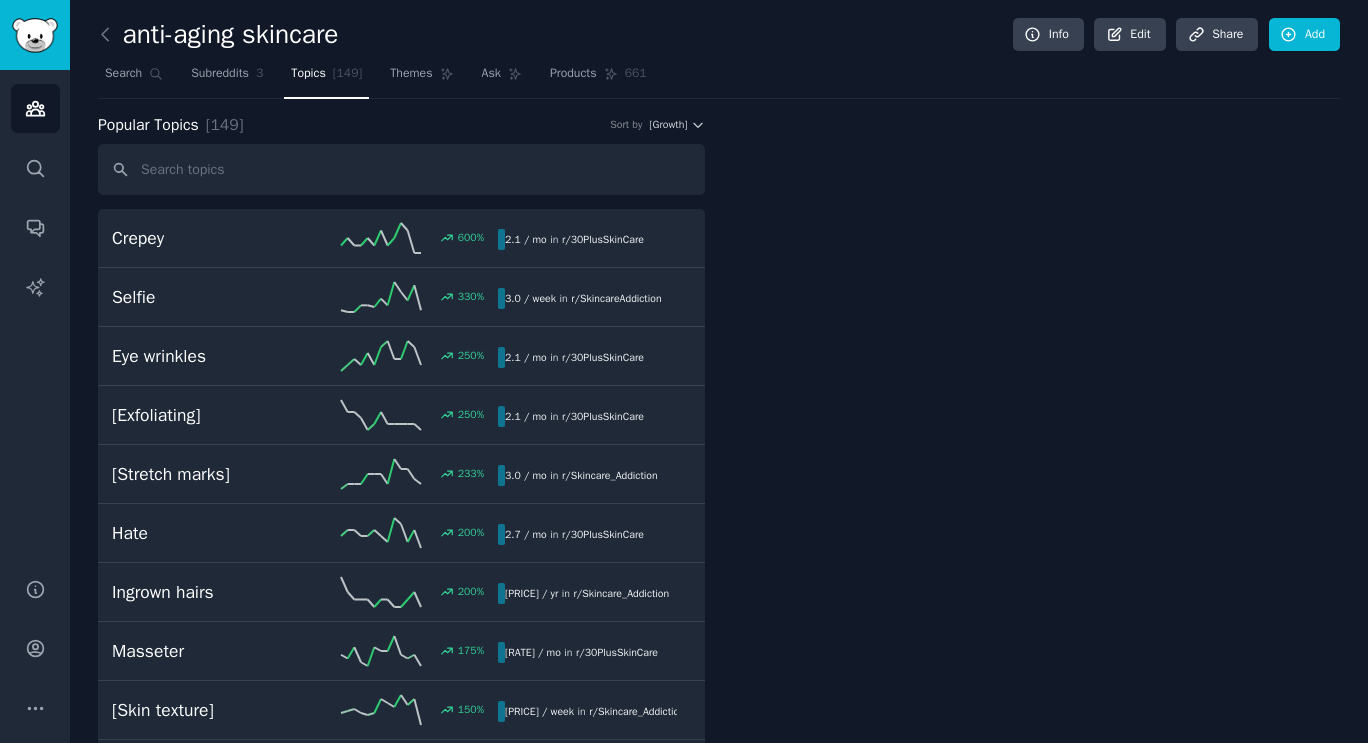 click at bounding box center (35, 35) 